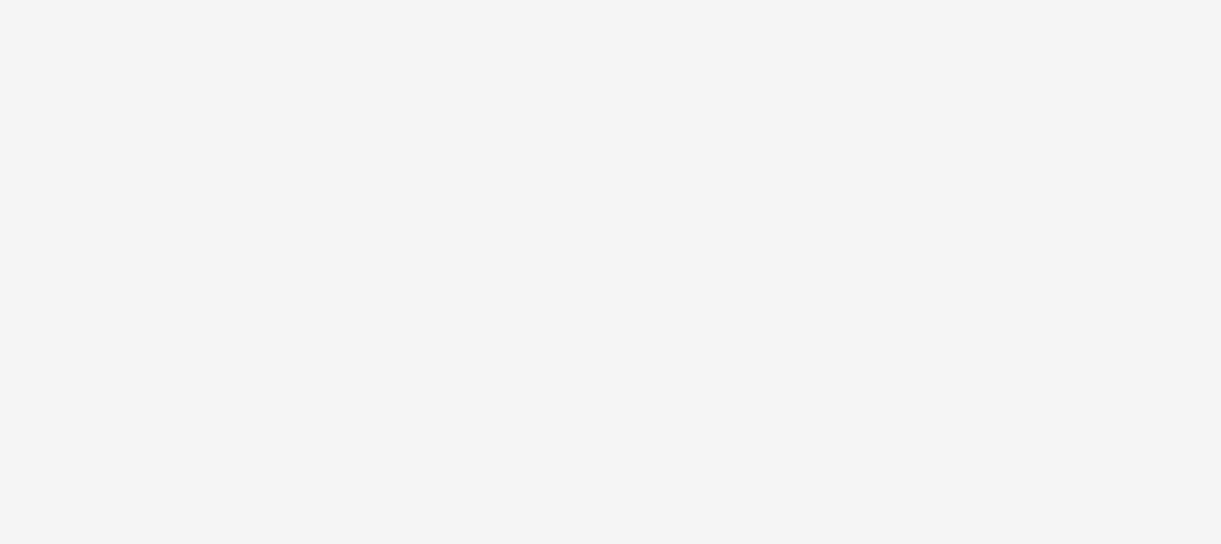 scroll, scrollTop: 0, scrollLeft: 0, axis: both 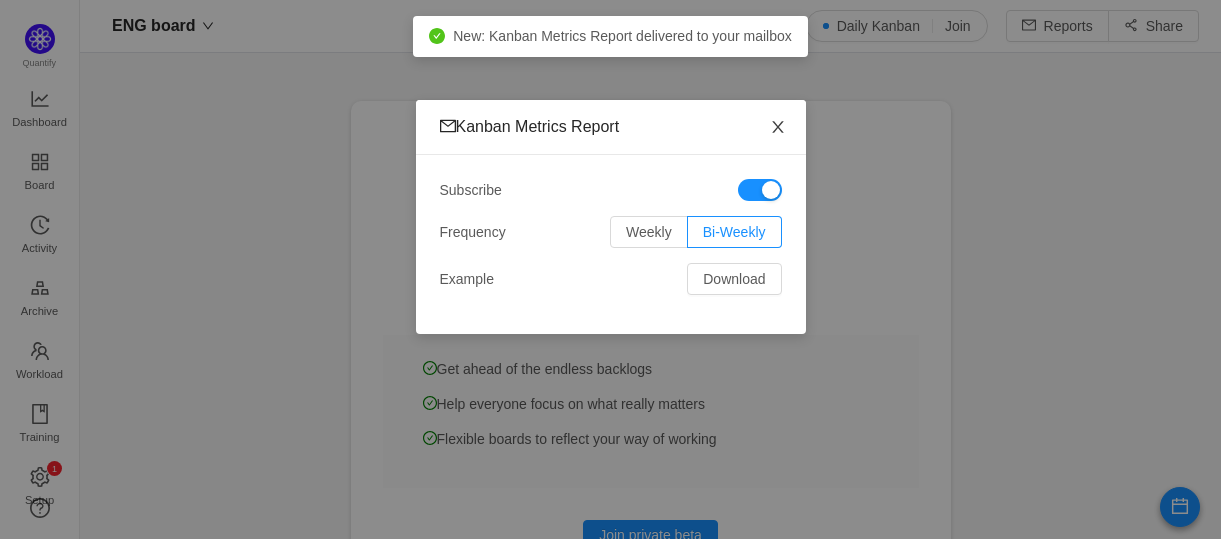 click at bounding box center [778, 127] 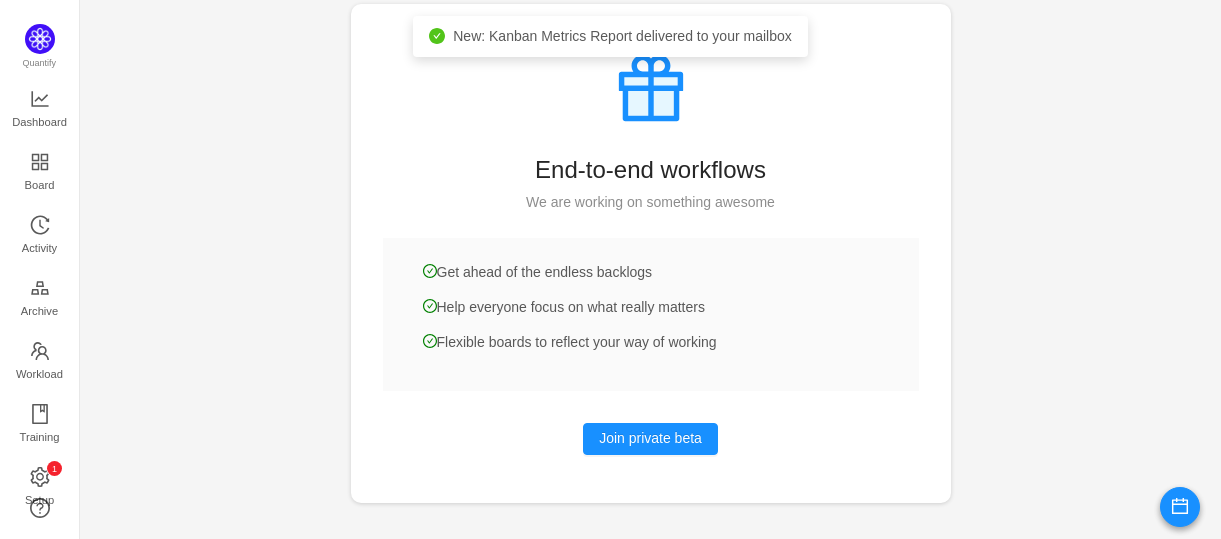 scroll, scrollTop: 0, scrollLeft: 0, axis: both 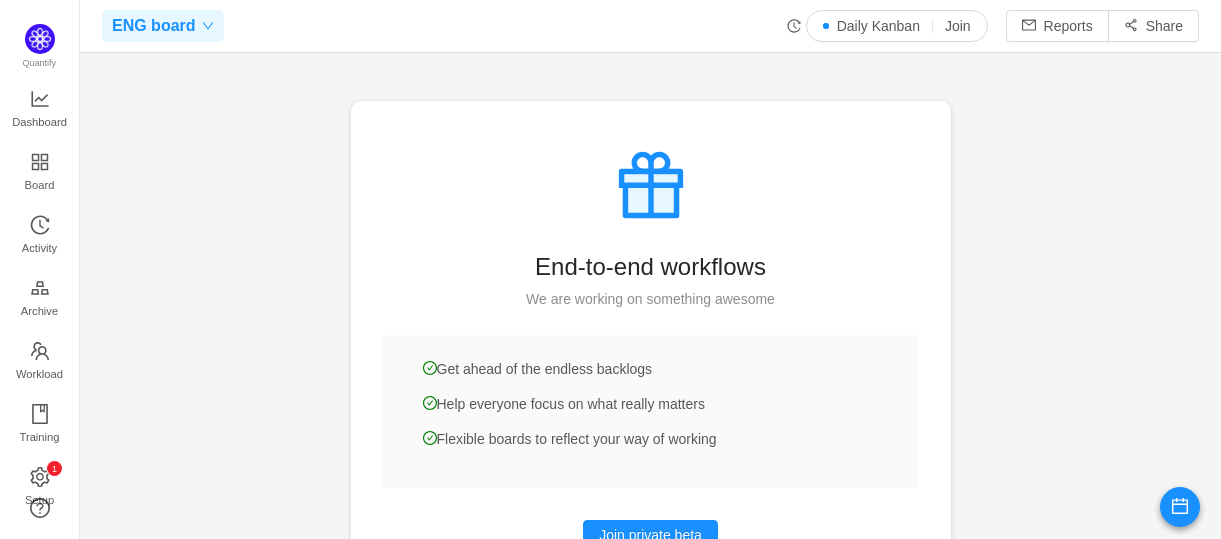 click on "ENG board" at bounding box center (163, 26) 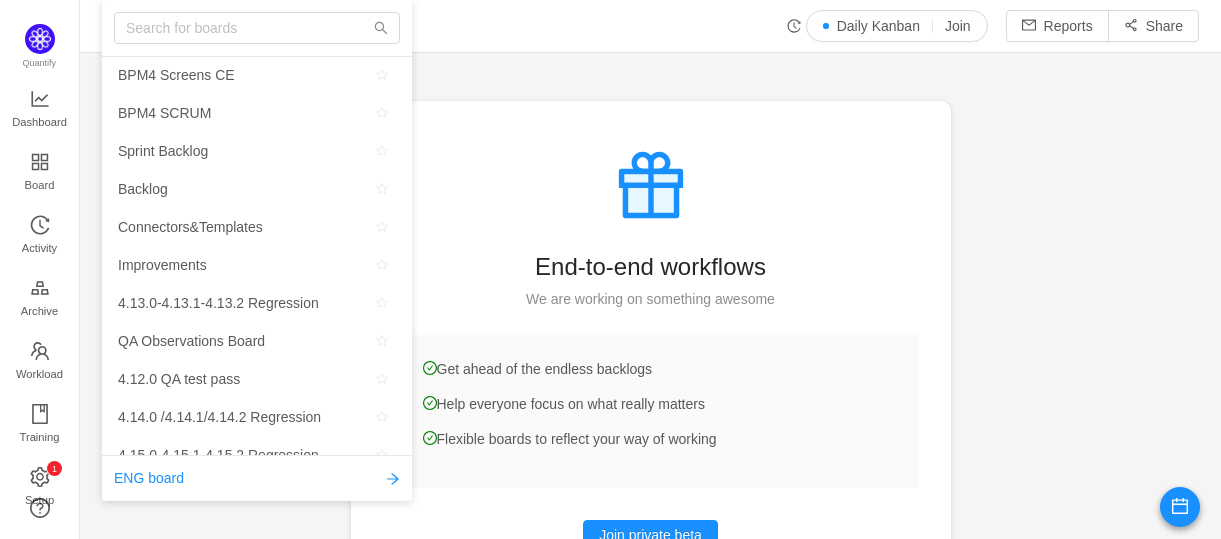 click on "ENG board Daily Kanban Join Reports Share" at bounding box center [650, 26] 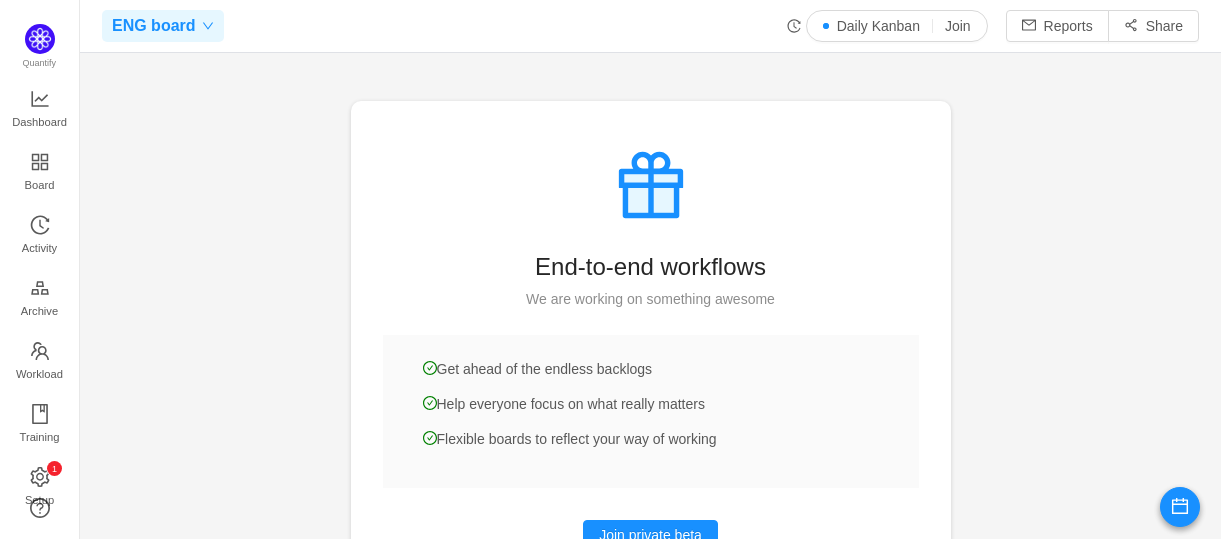 click at bounding box center [208, 26] 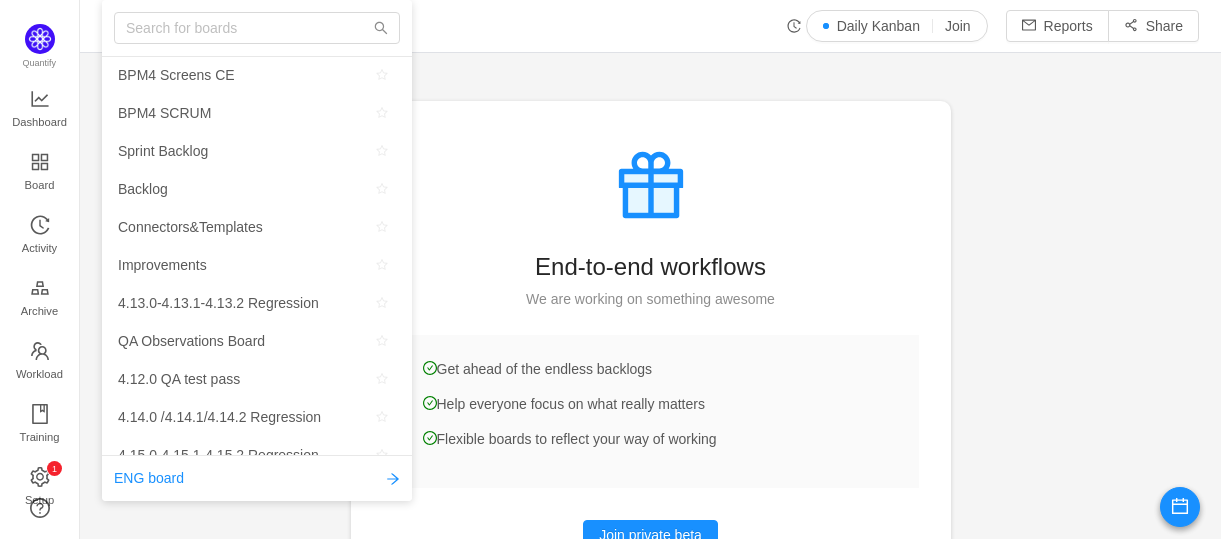 click at bounding box center (650, 269) 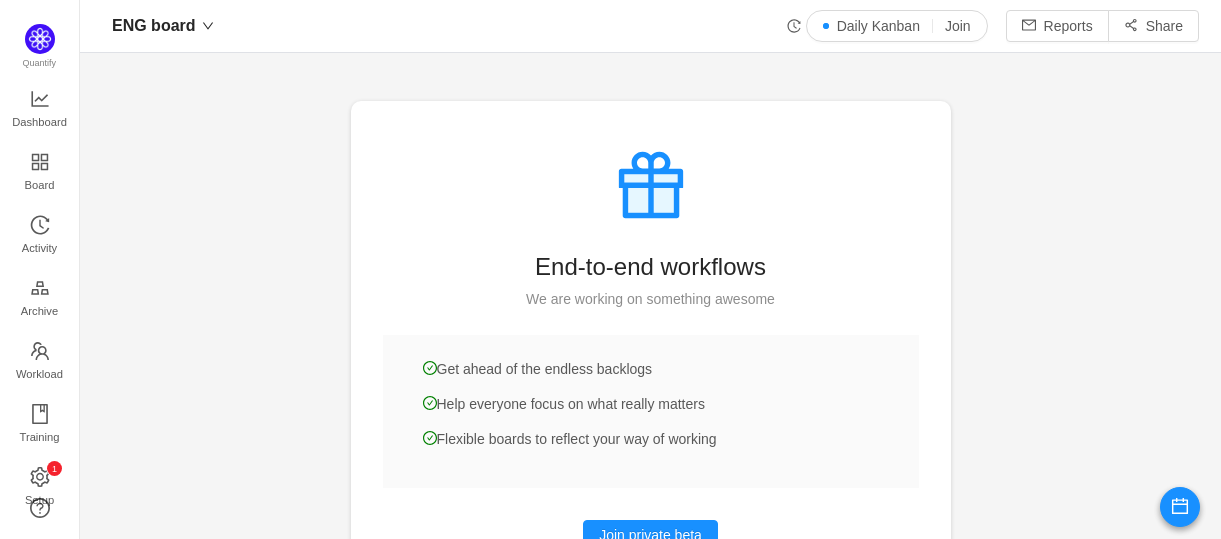 scroll, scrollTop: 97, scrollLeft: 0, axis: vertical 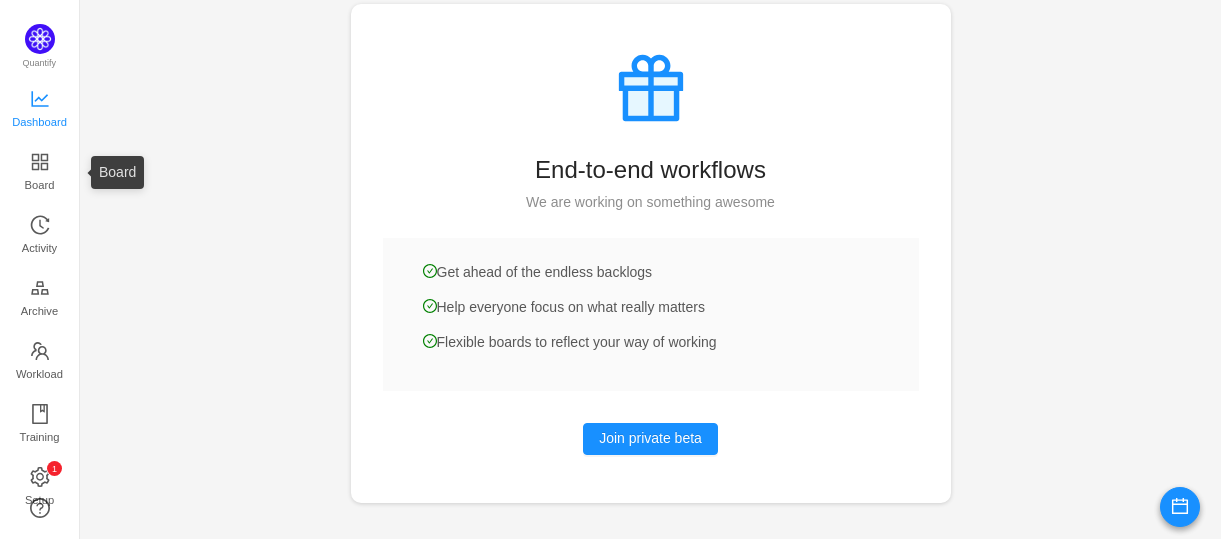 click on "Dashboard" at bounding box center (39, 122) 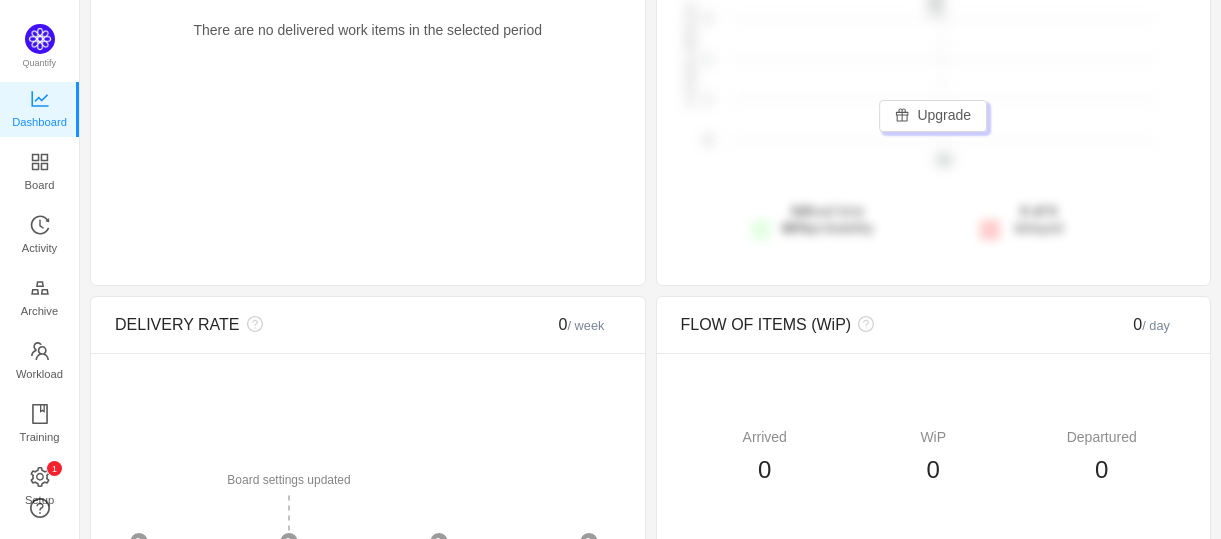 scroll, scrollTop: 0, scrollLeft: 0, axis: both 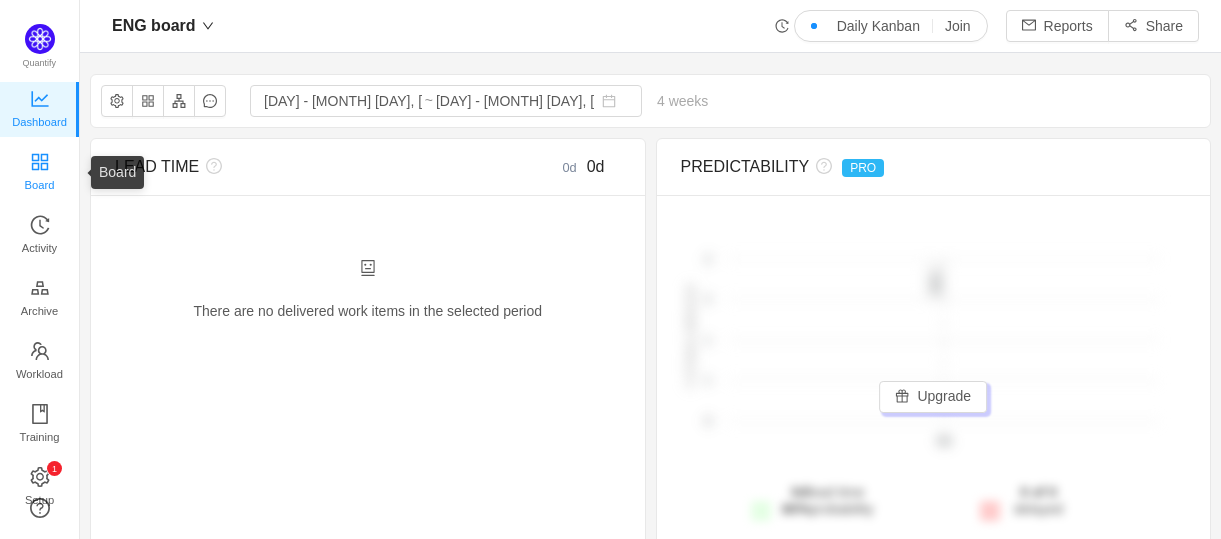 click on "Board" at bounding box center [40, 173] 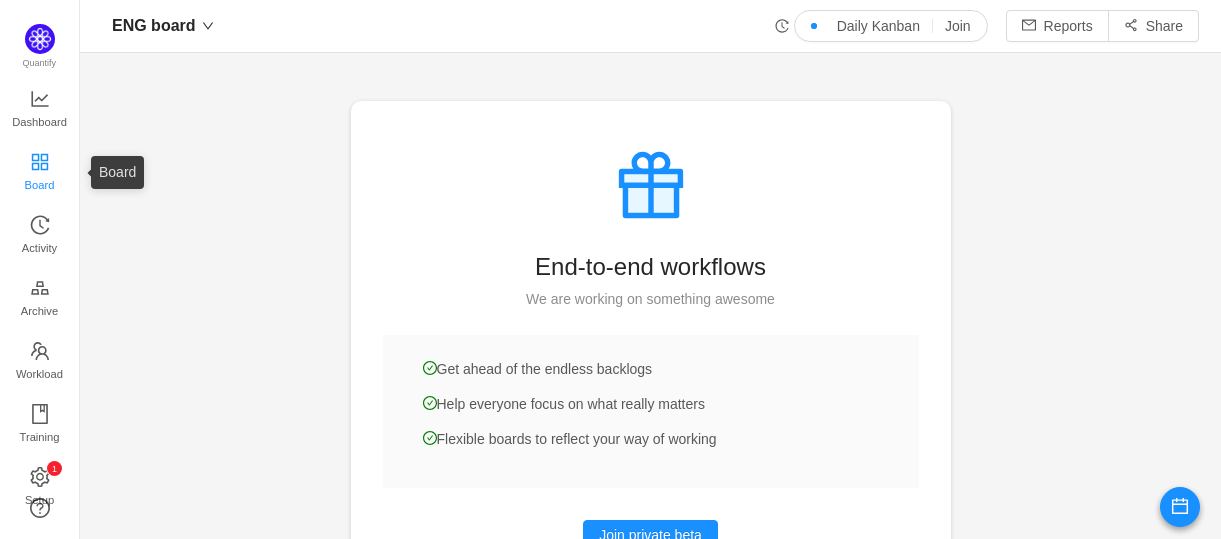 click on "Board" at bounding box center (40, 185) 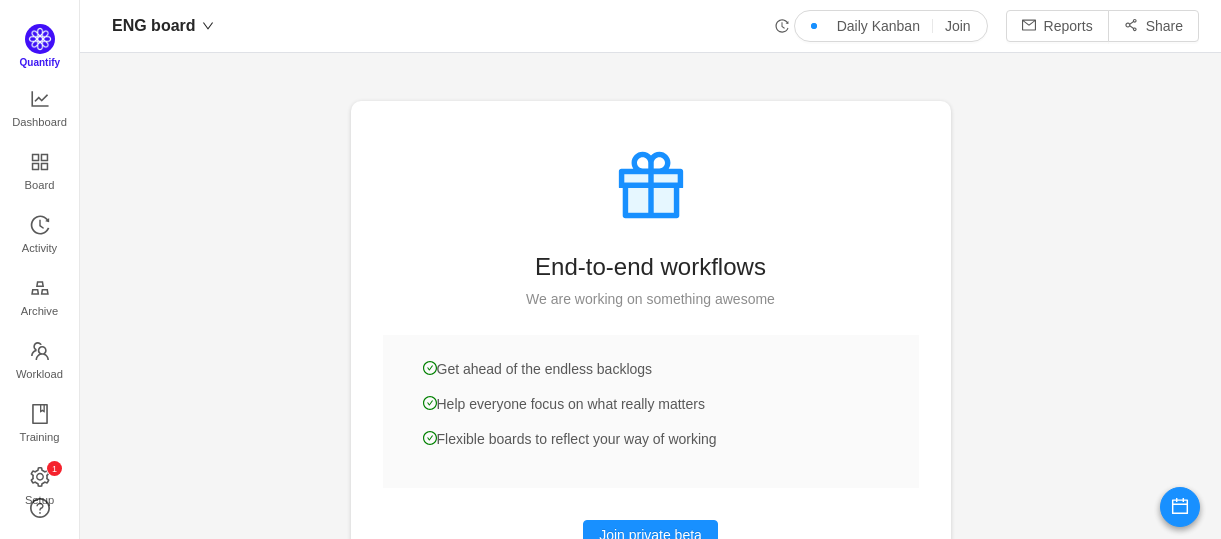click at bounding box center [40, 39] 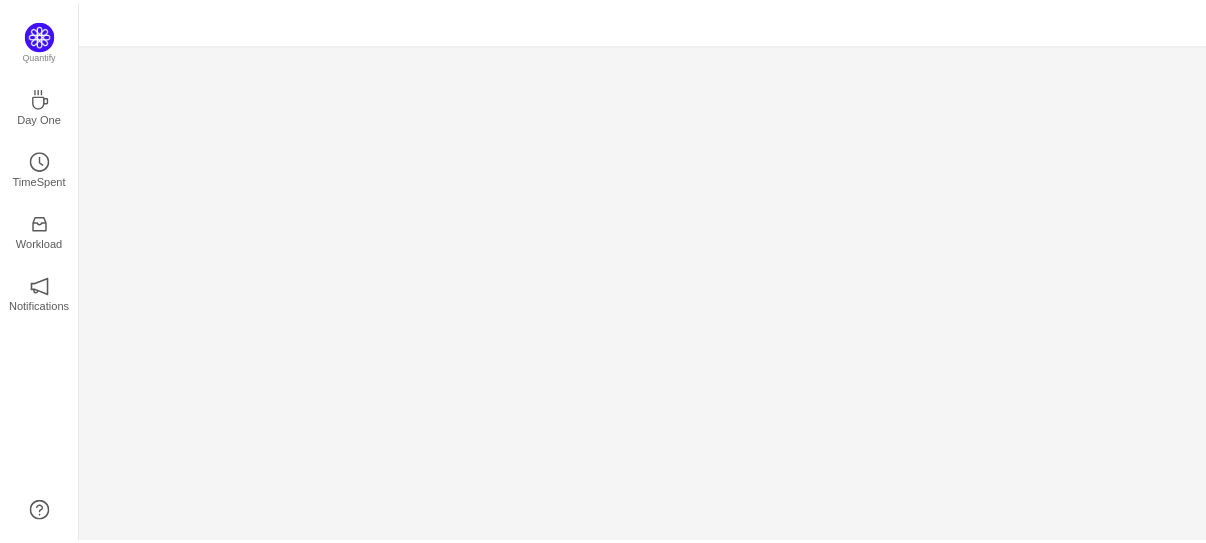 scroll, scrollTop: 0, scrollLeft: 0, axis: both 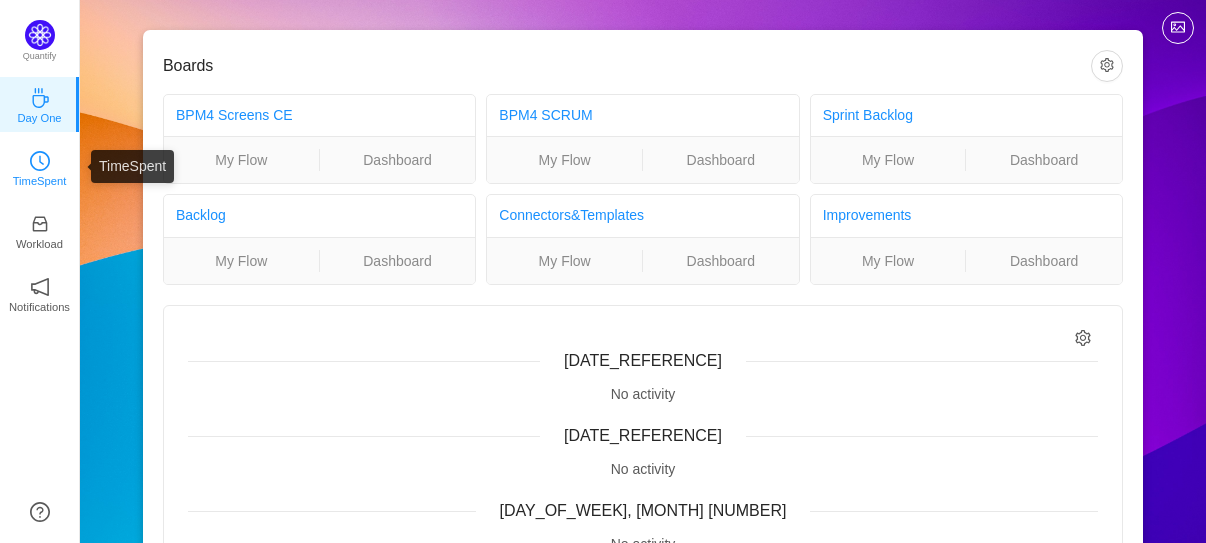 click on "TimeSpent" at bounding box center (40, 181) 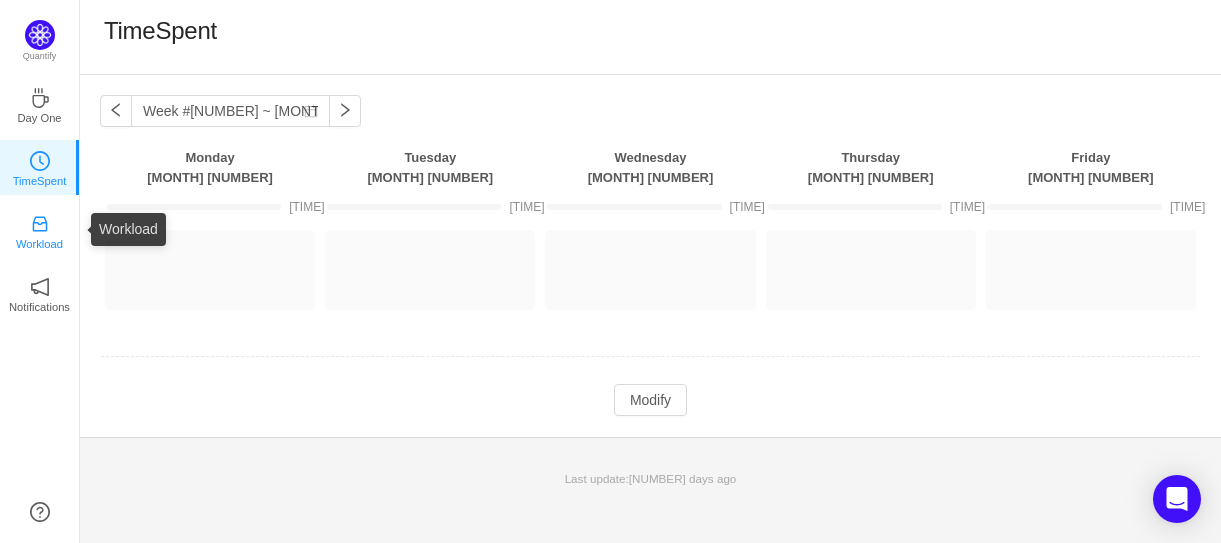 click on "Workload" at bounding box center (39, 244) 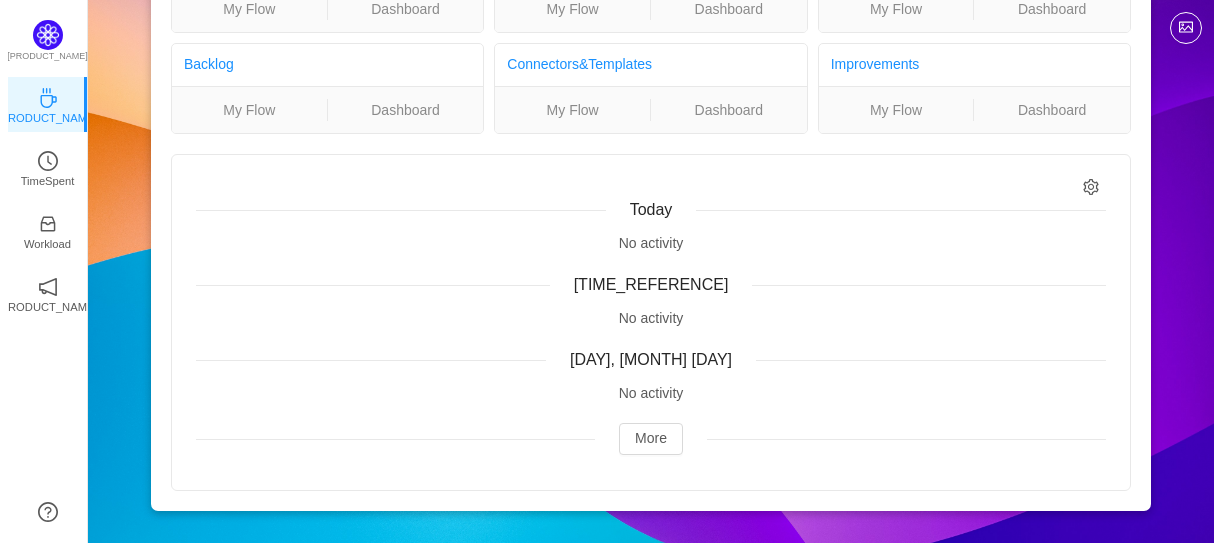 scroll, scrollTop: 0, scrollLeft: 0, axis: both 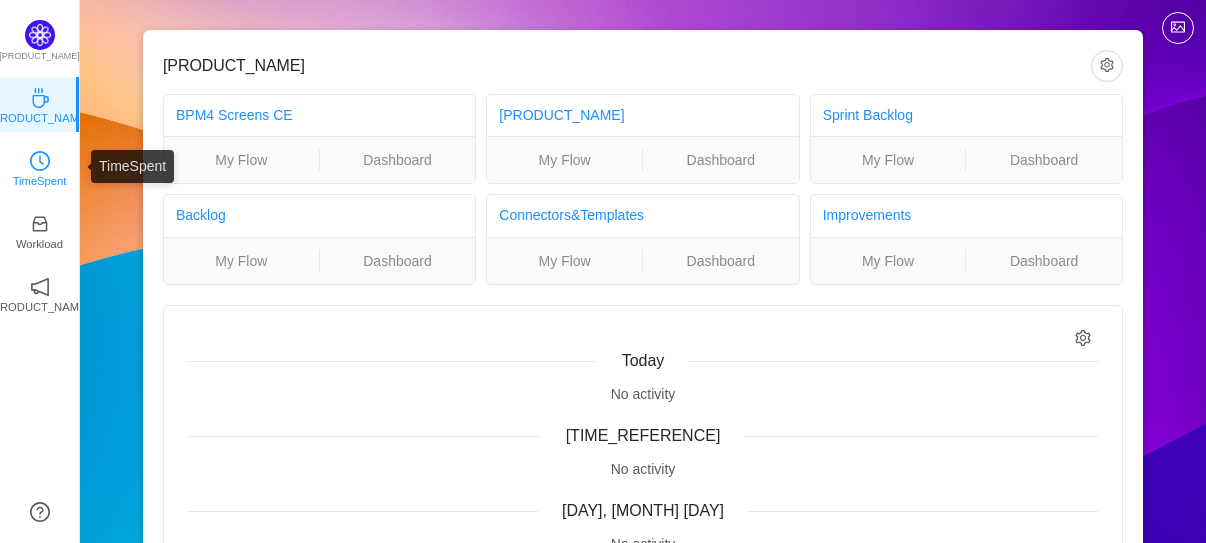 click on "TimeSpent" at bounding box center (40, 181) 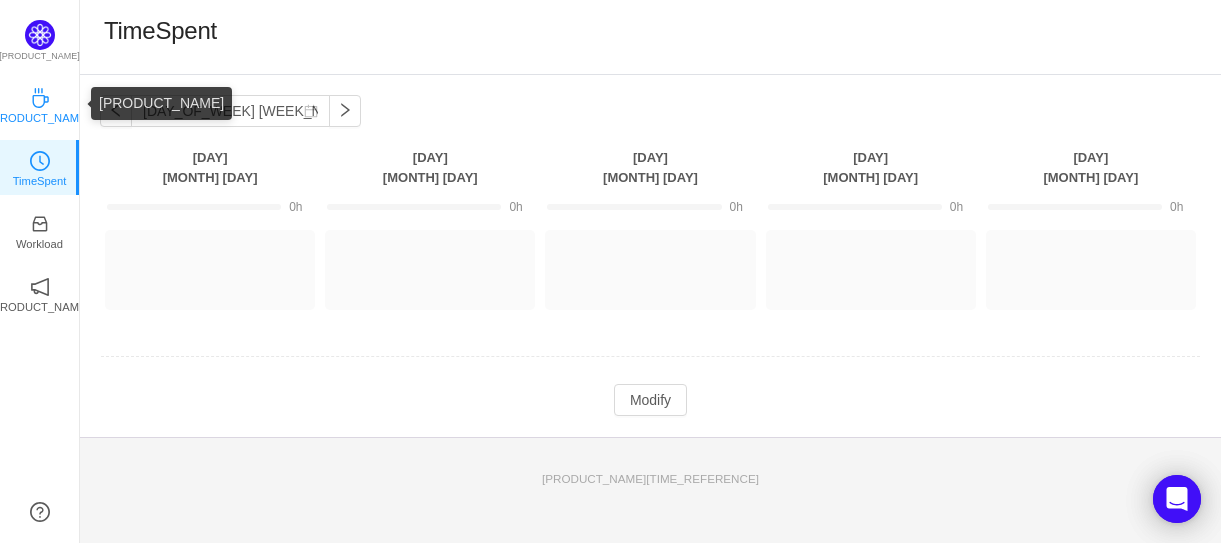 click on "Day One" at bounding box center [40, 104] 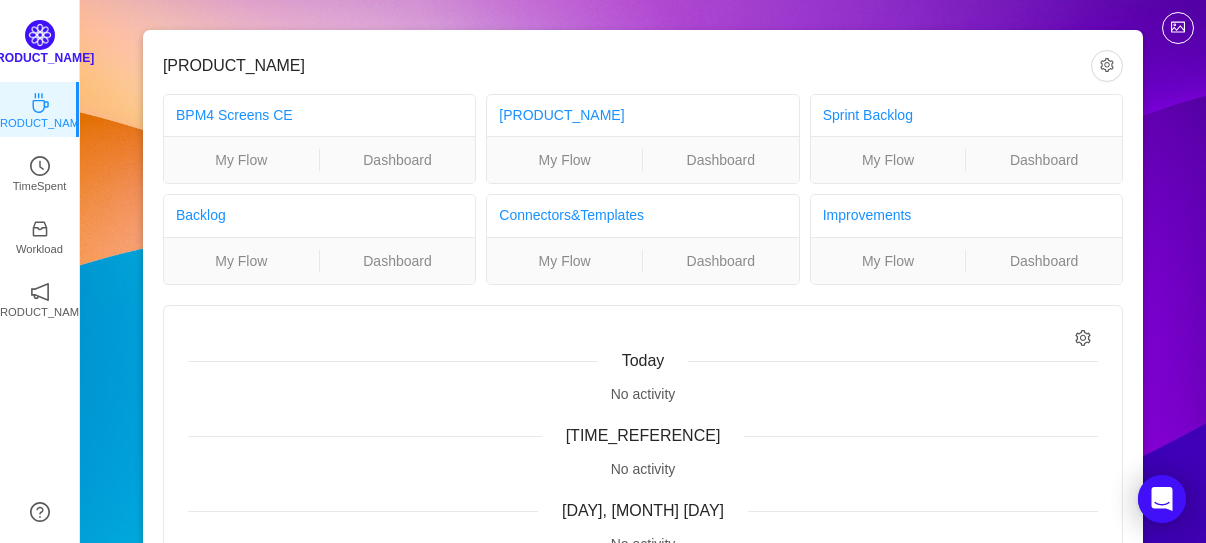 click on "Quantify" at bounding box center [39, 58] 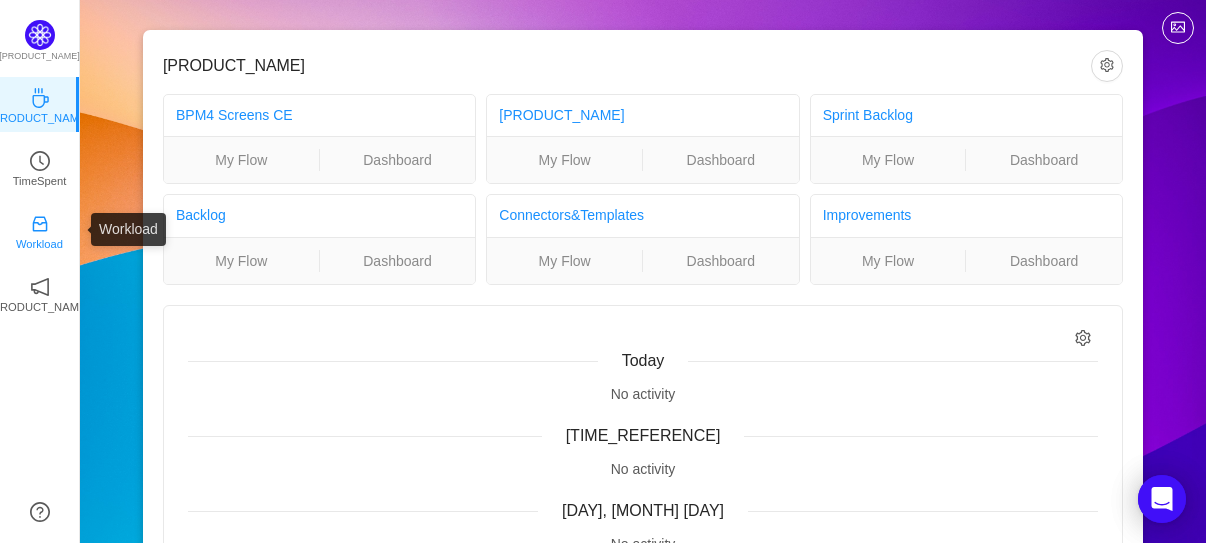 click on "Workload" at bounding box center (40, 230) 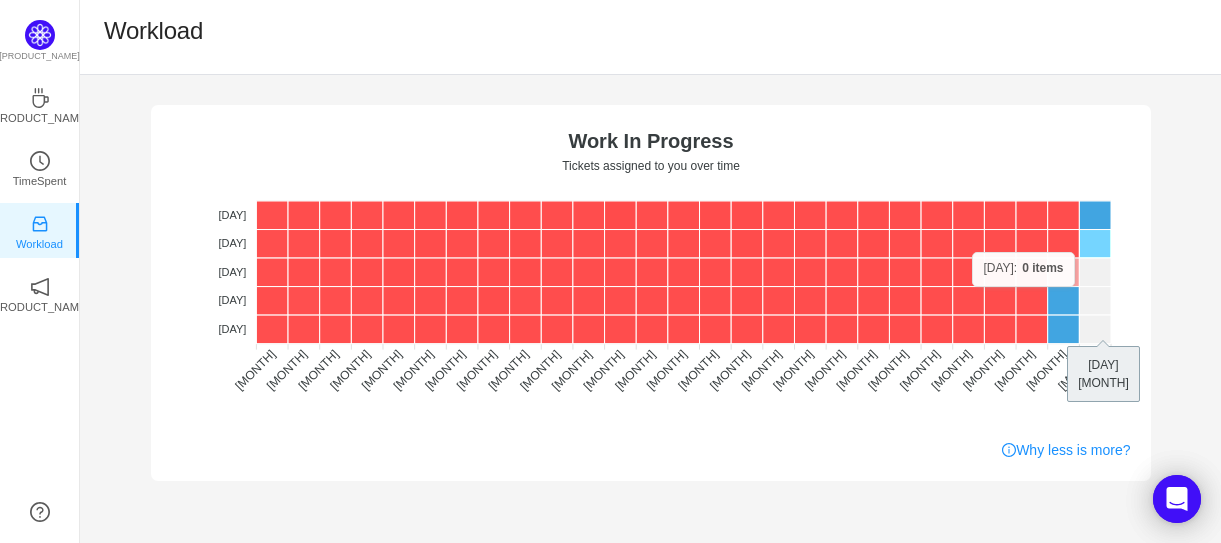 click at bounding box center (1095, 244) 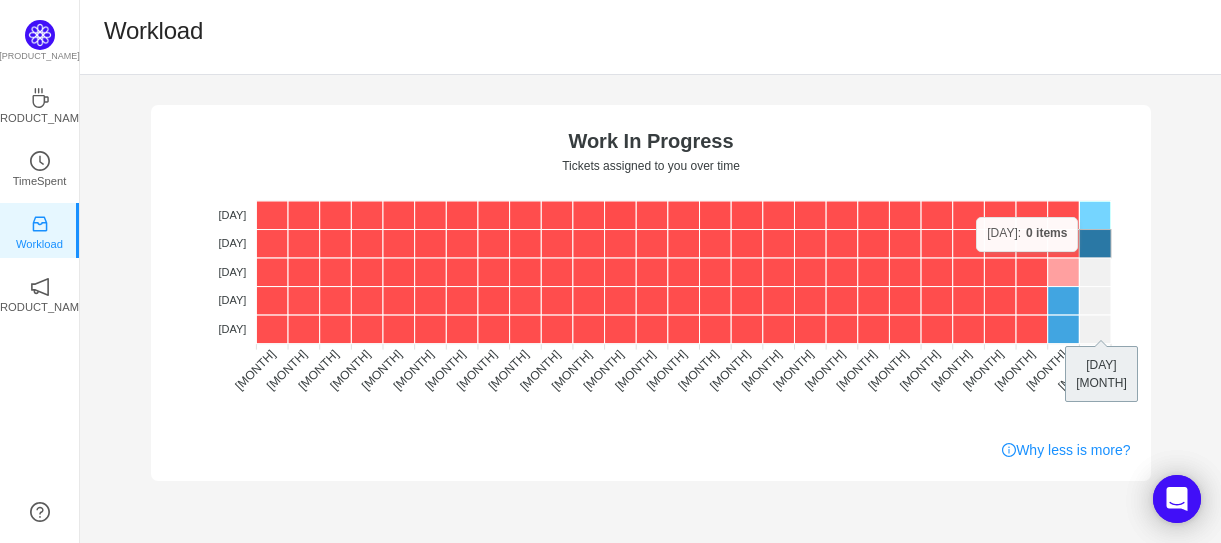 click at bounding box center (1095, 215) 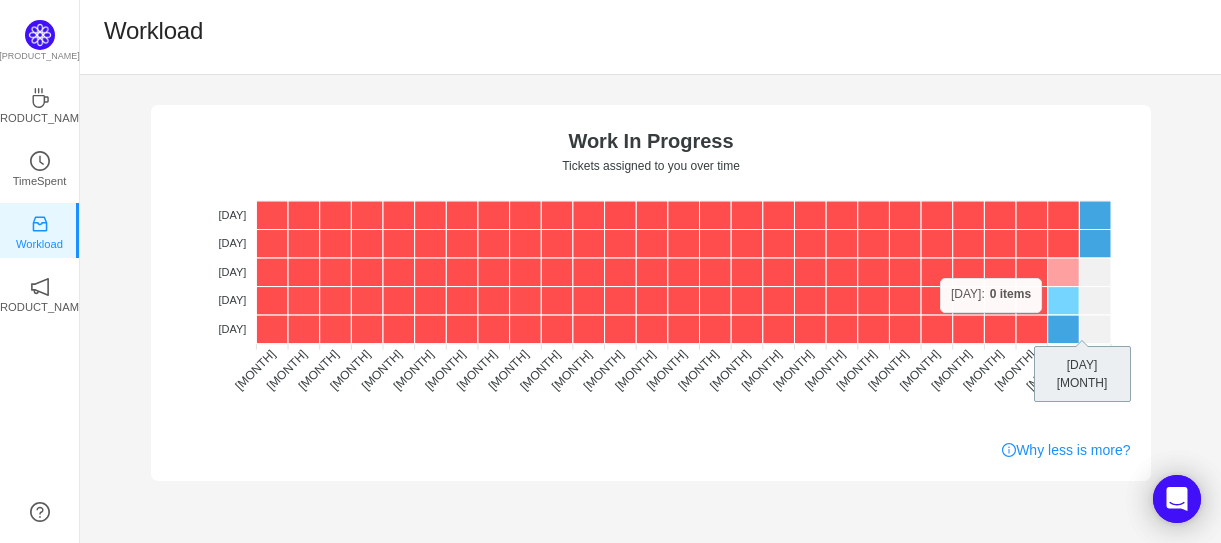 click at bounding box center (1063, 301) 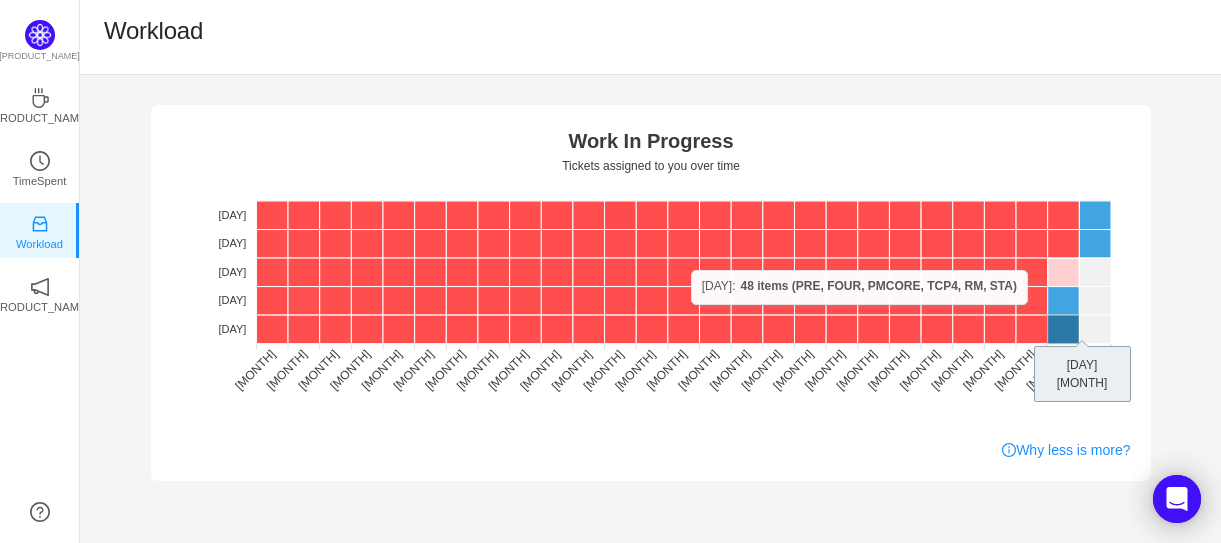 drag, startPoint x: 1064, startPoint y: 325, endPoint x: 1064, endPoint y: 270, distance: 55 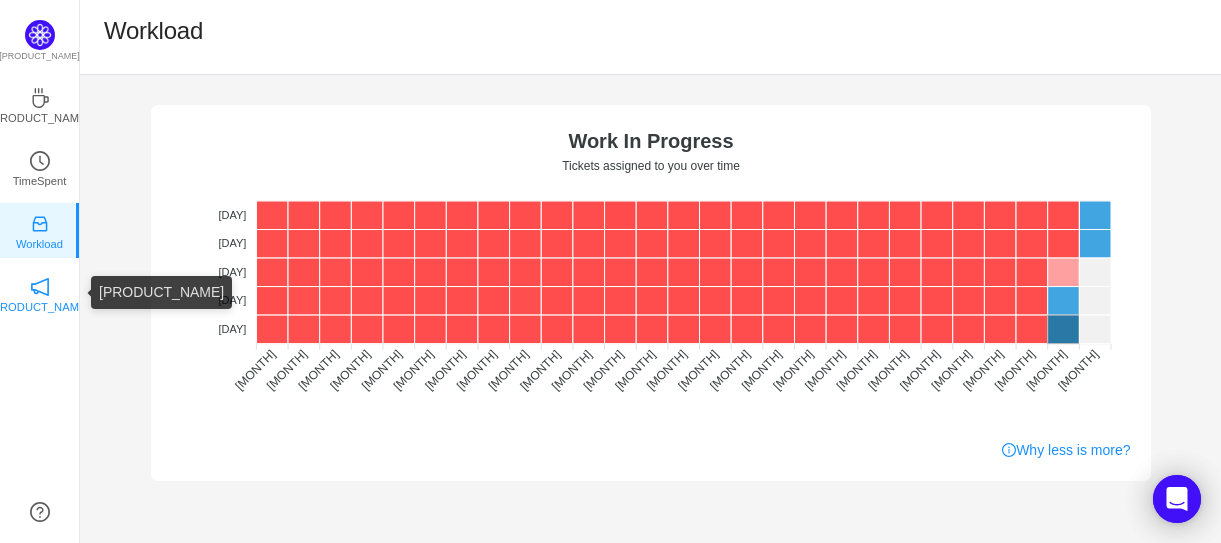 click on "Notifications" at bounding box center (40, 293) 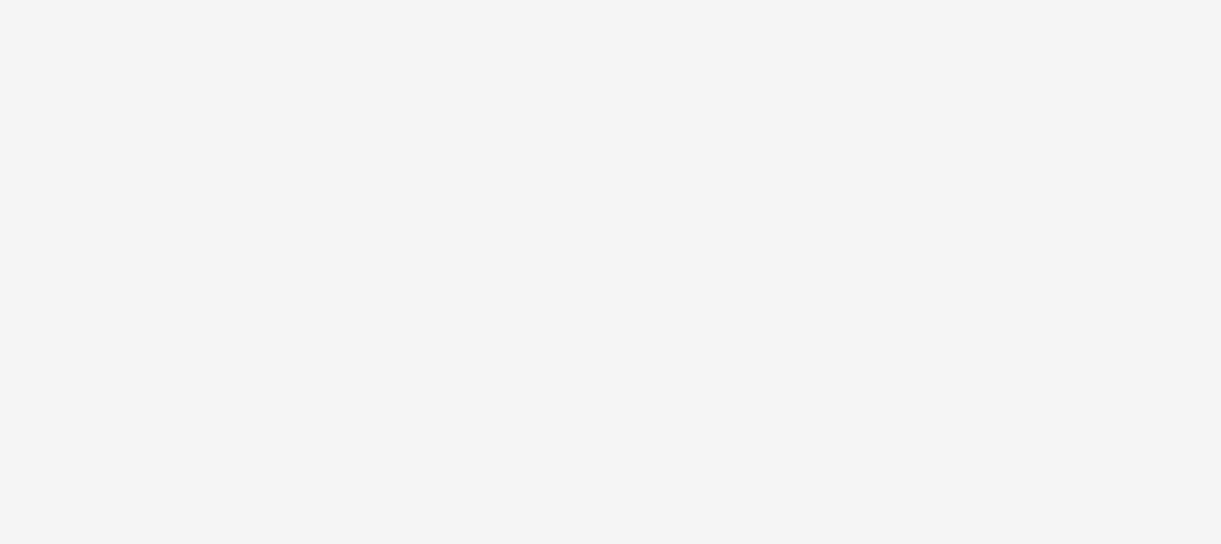 scroll, scrollTop: 0, scrollLeft: 0, axis: both 